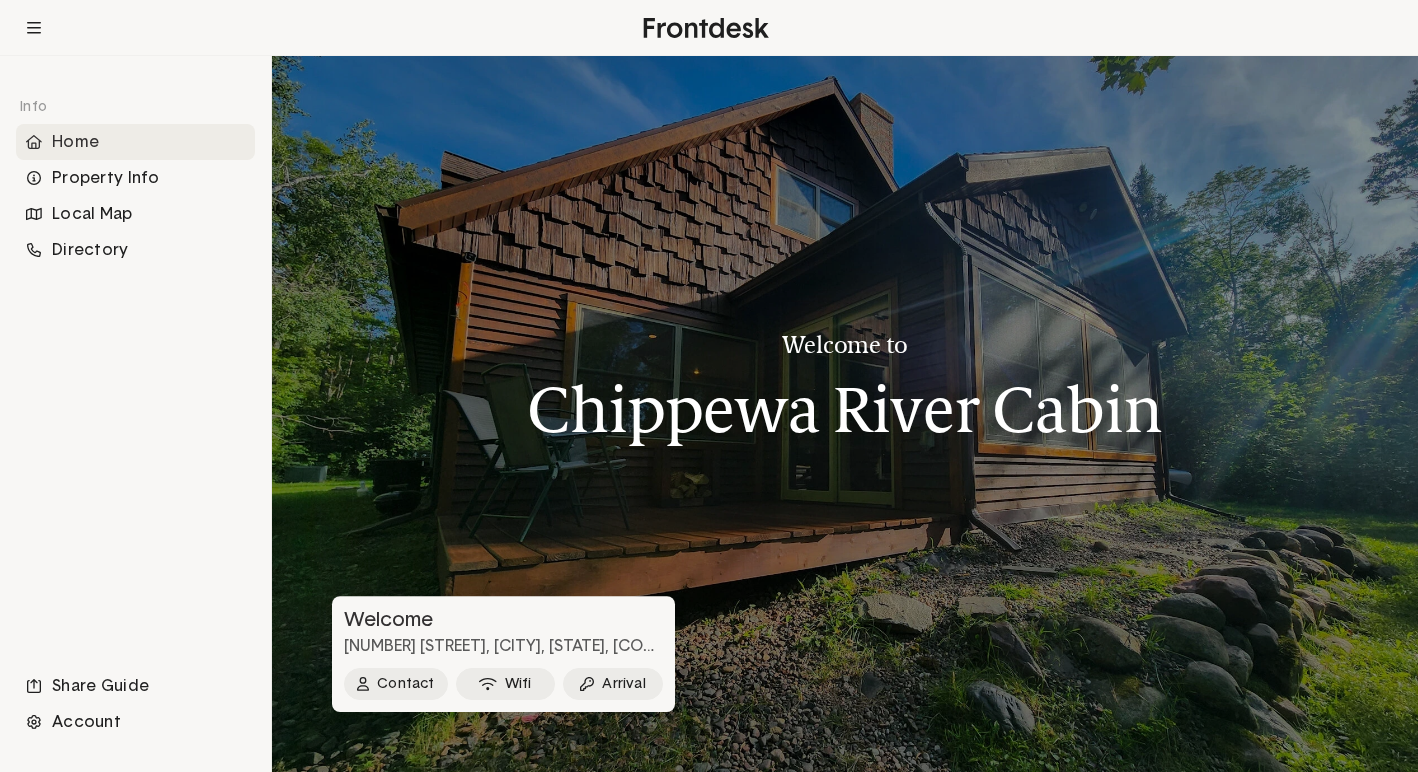 scroll, scrollTop: 0, scrollLeft: 0, axis: both 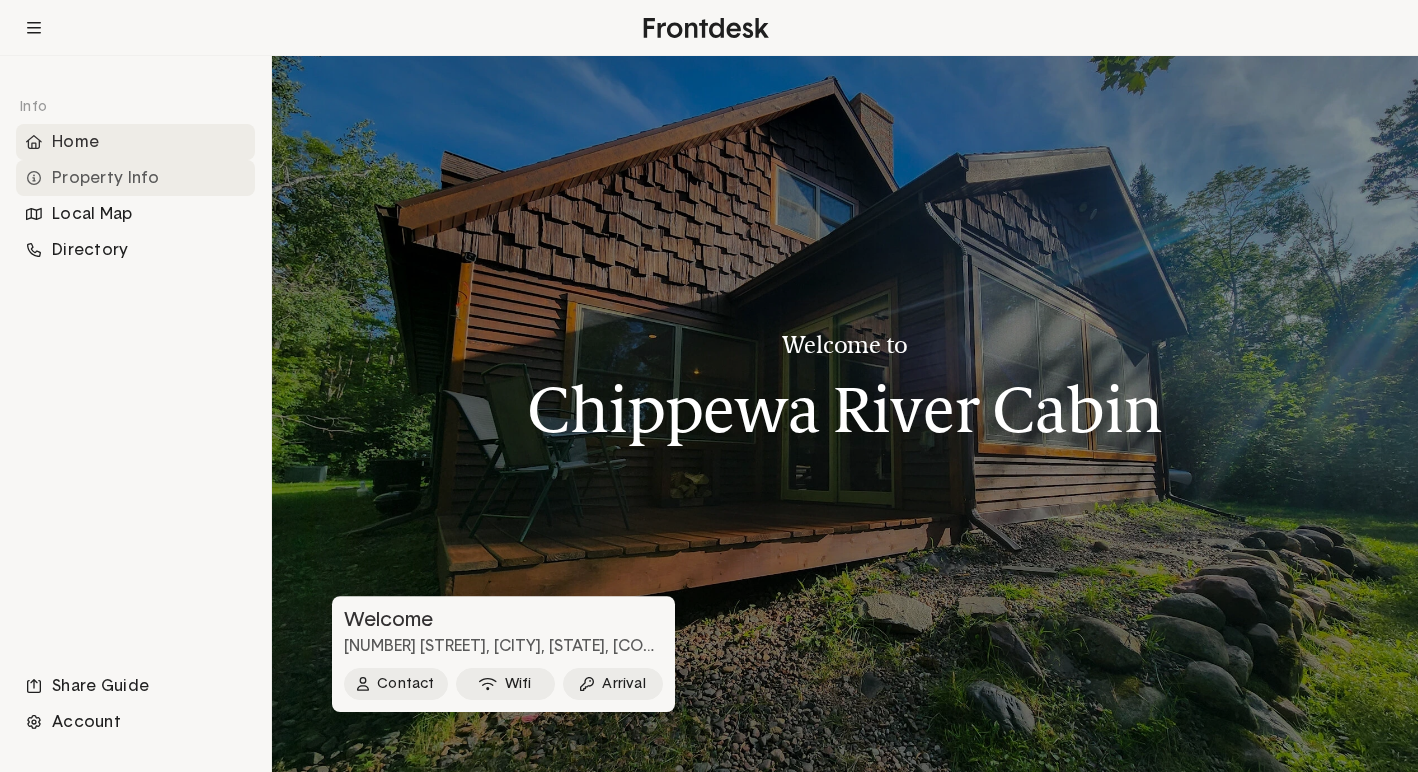 click on "Property Info" 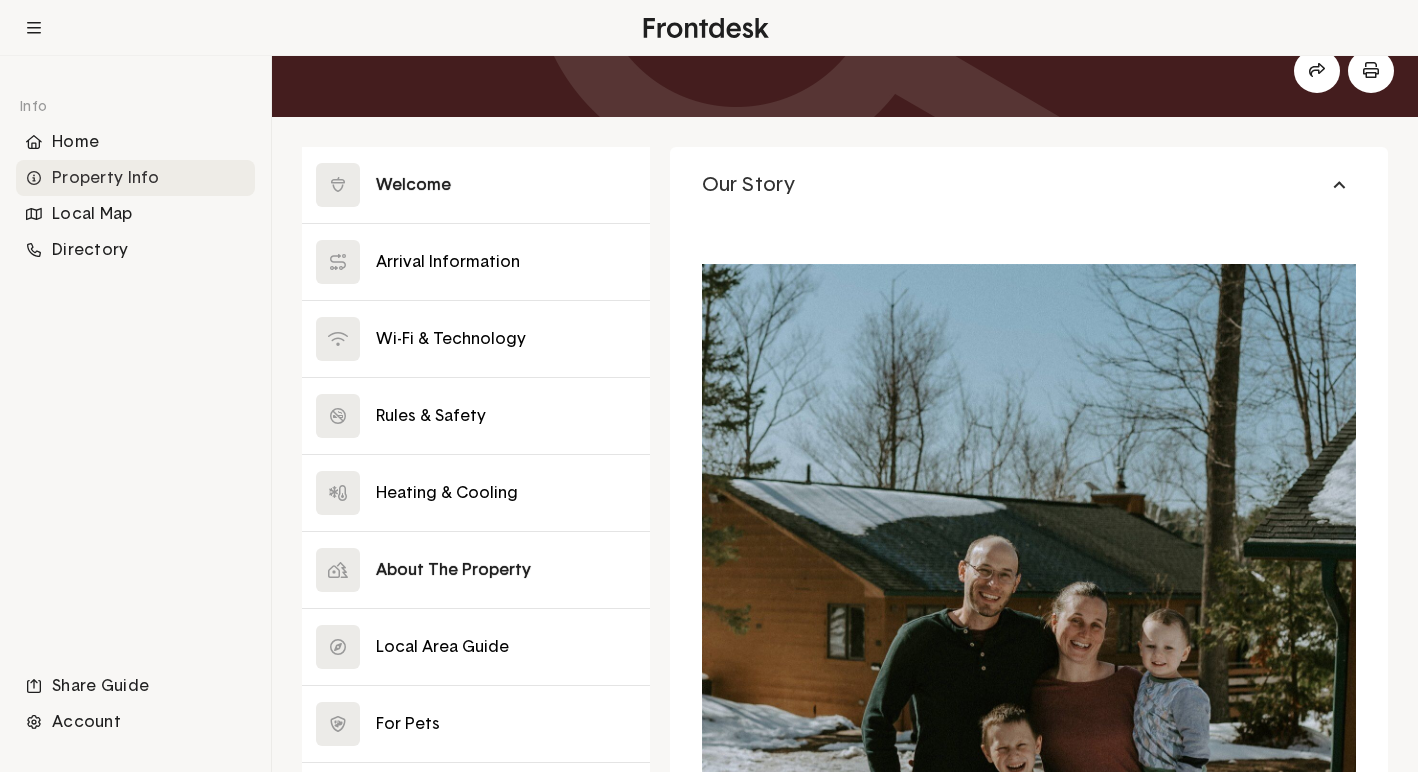 scroll, scrollTop: 335, scrollLeft: 0, axis: vertical 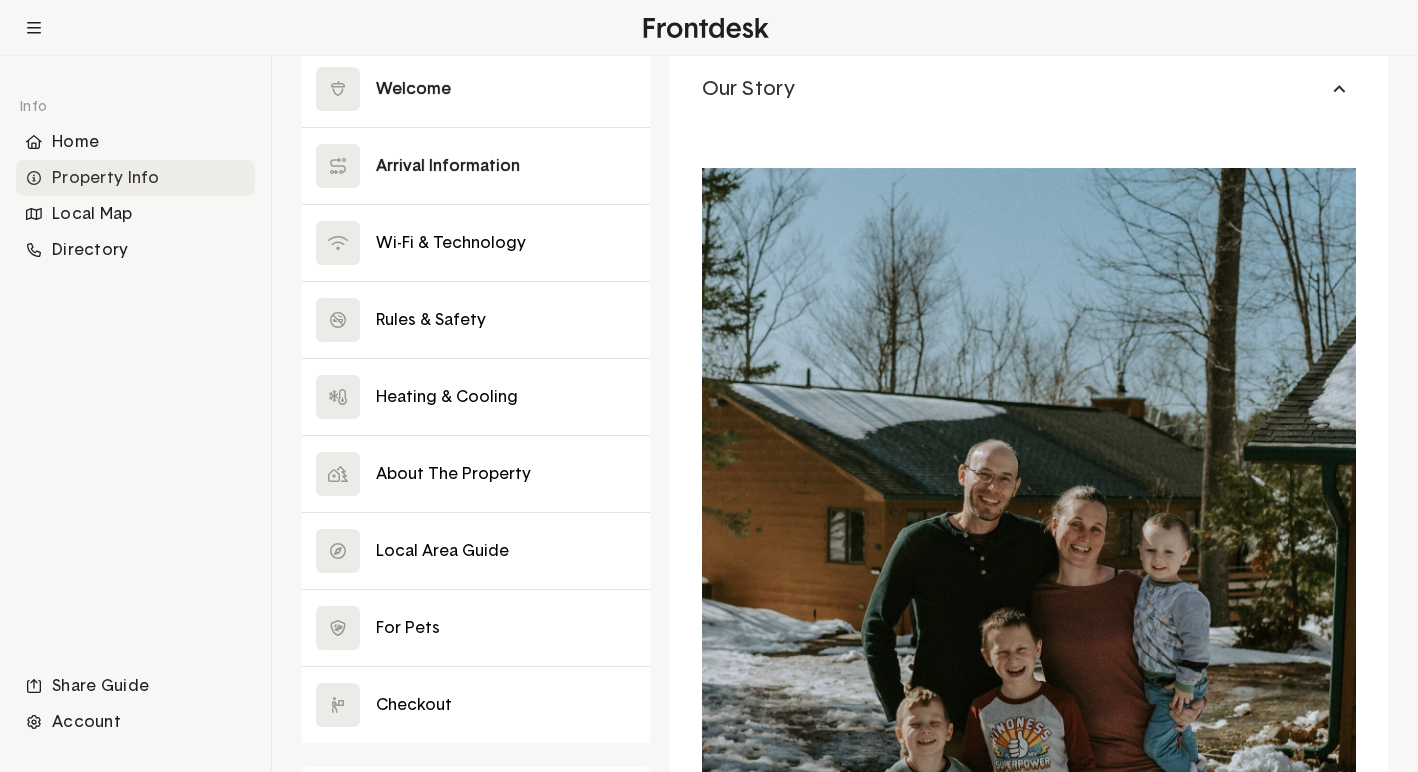 click 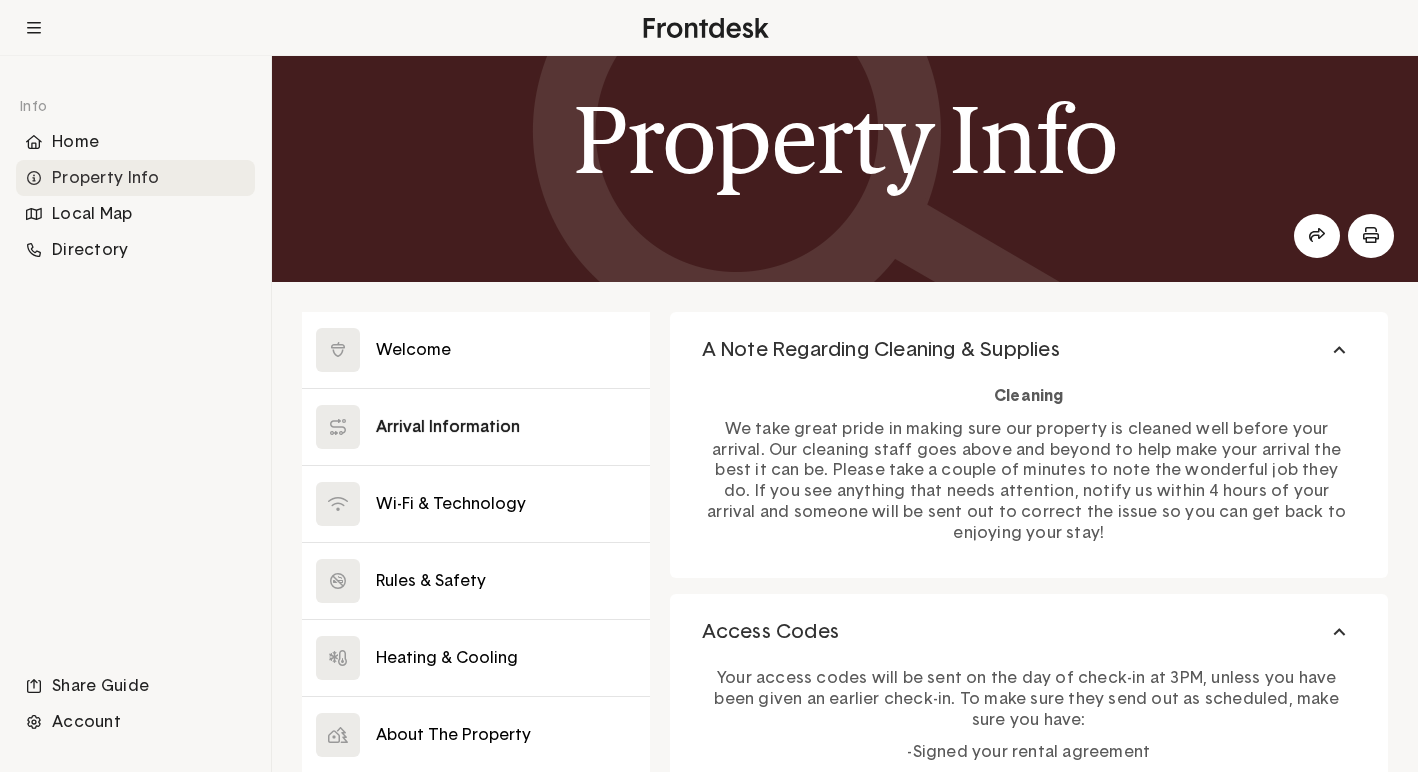 scroll, scrollTop: 139, scrollLeft: 0, axis: vertical 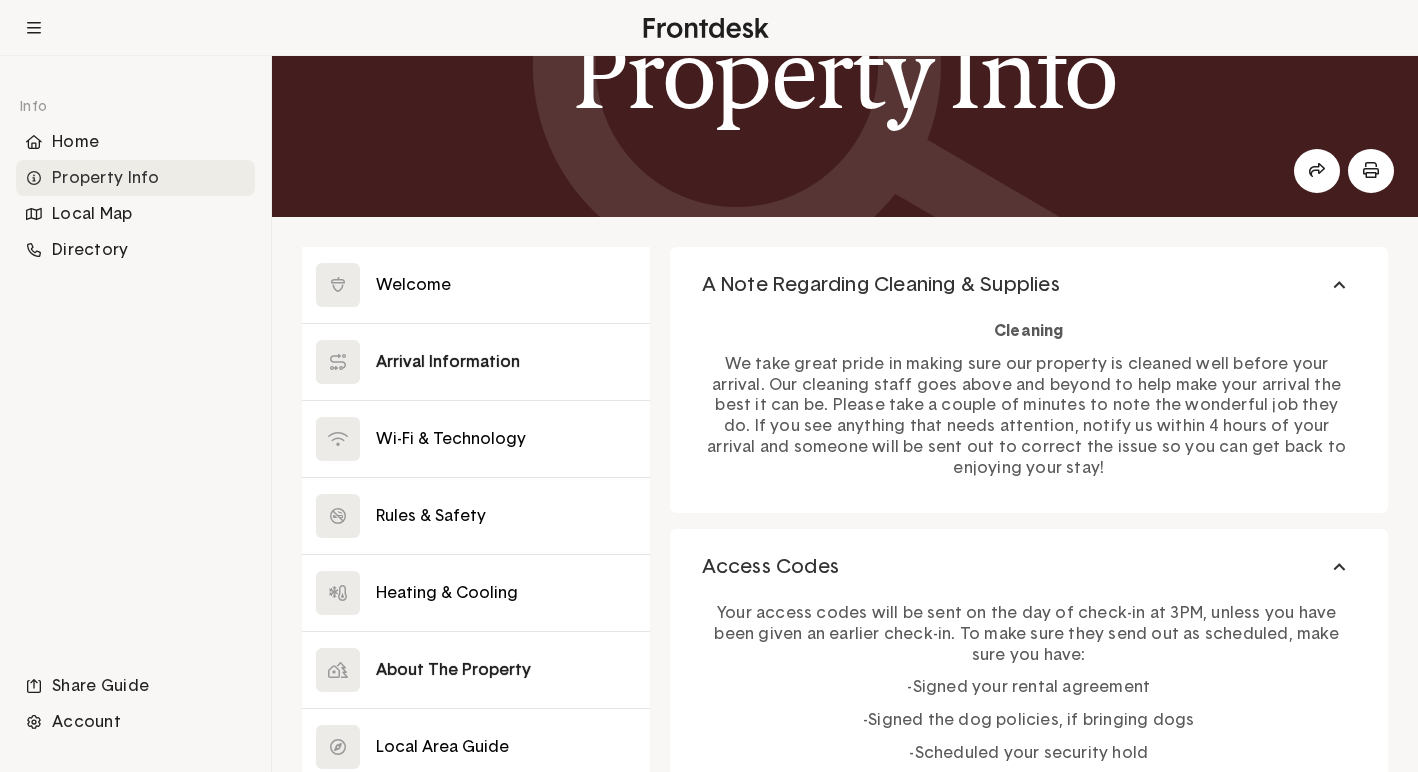click 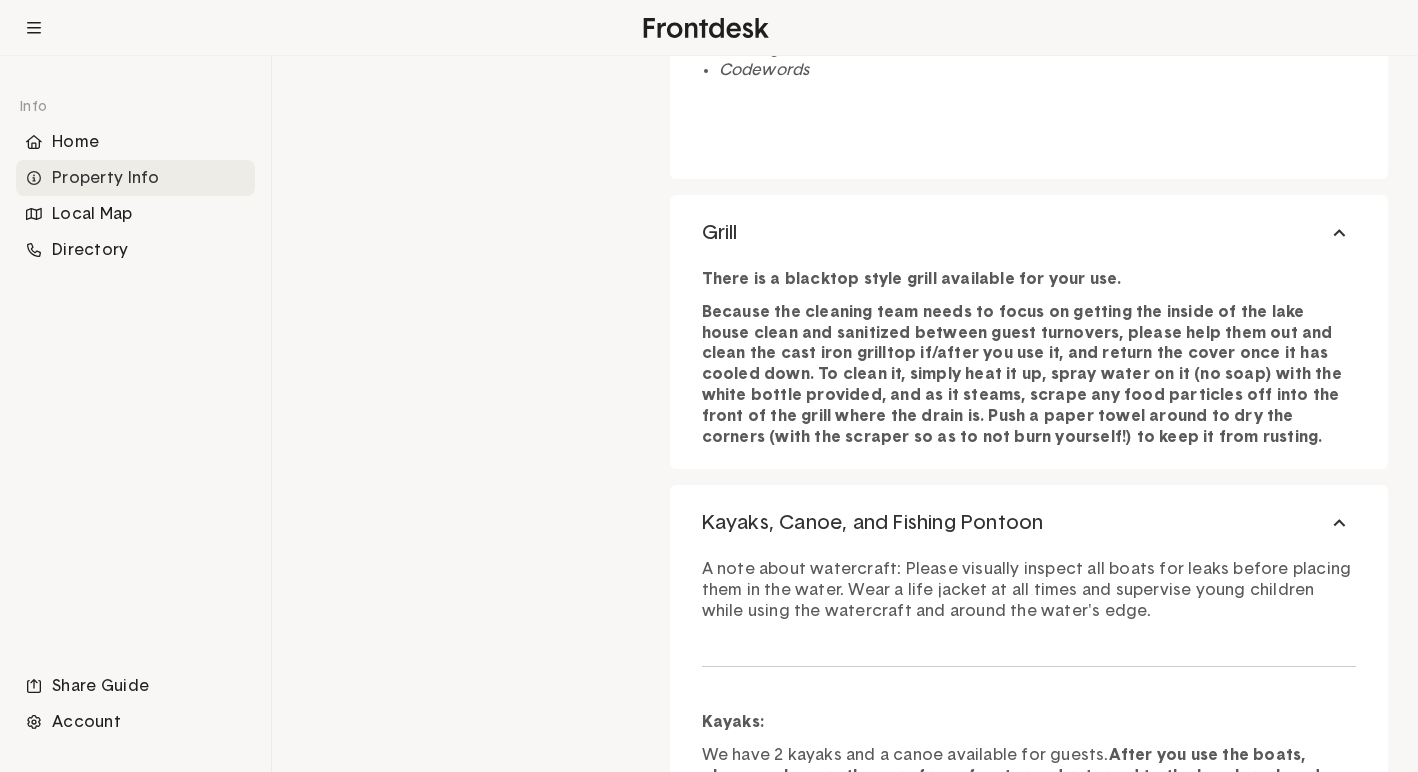 scroll, scrollTop: 2644, scrollLeft: 0, axis: vertical 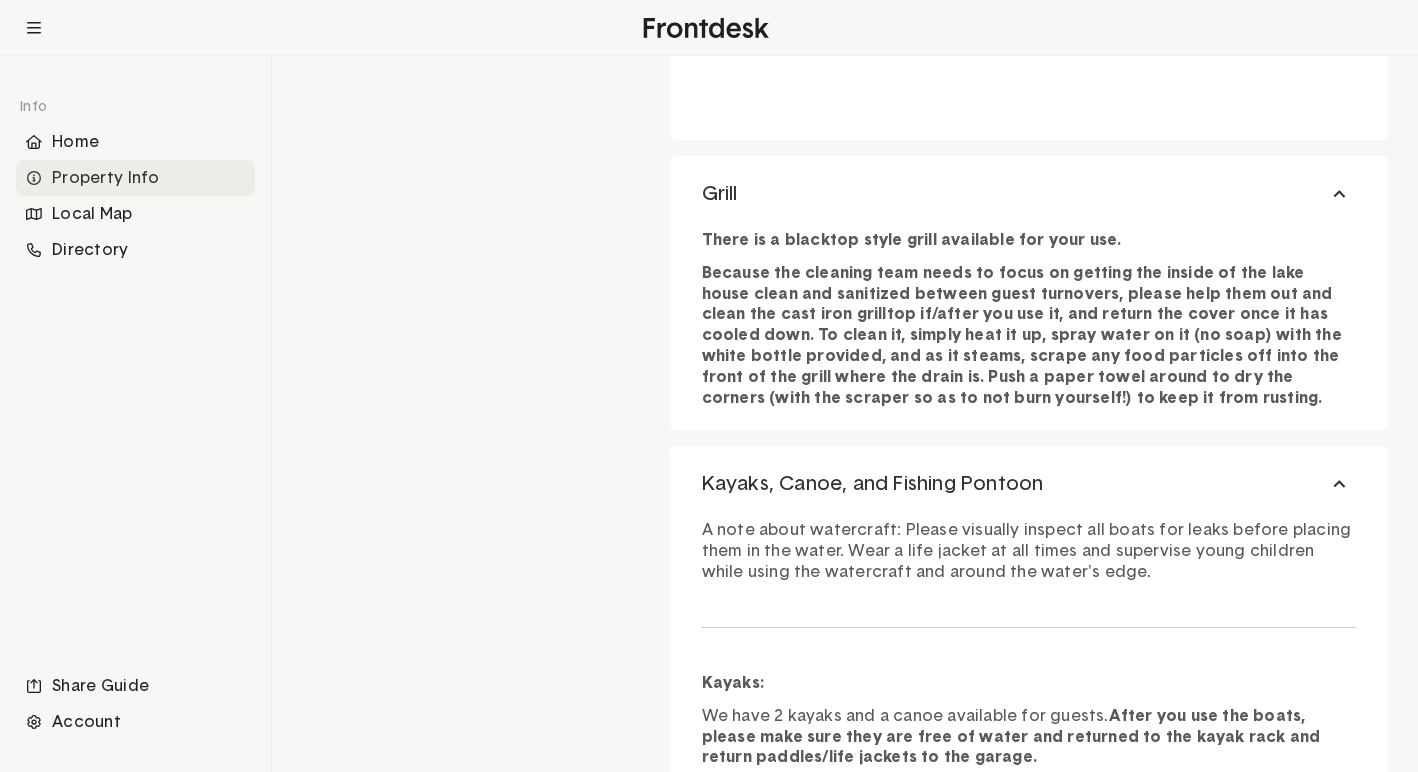 click 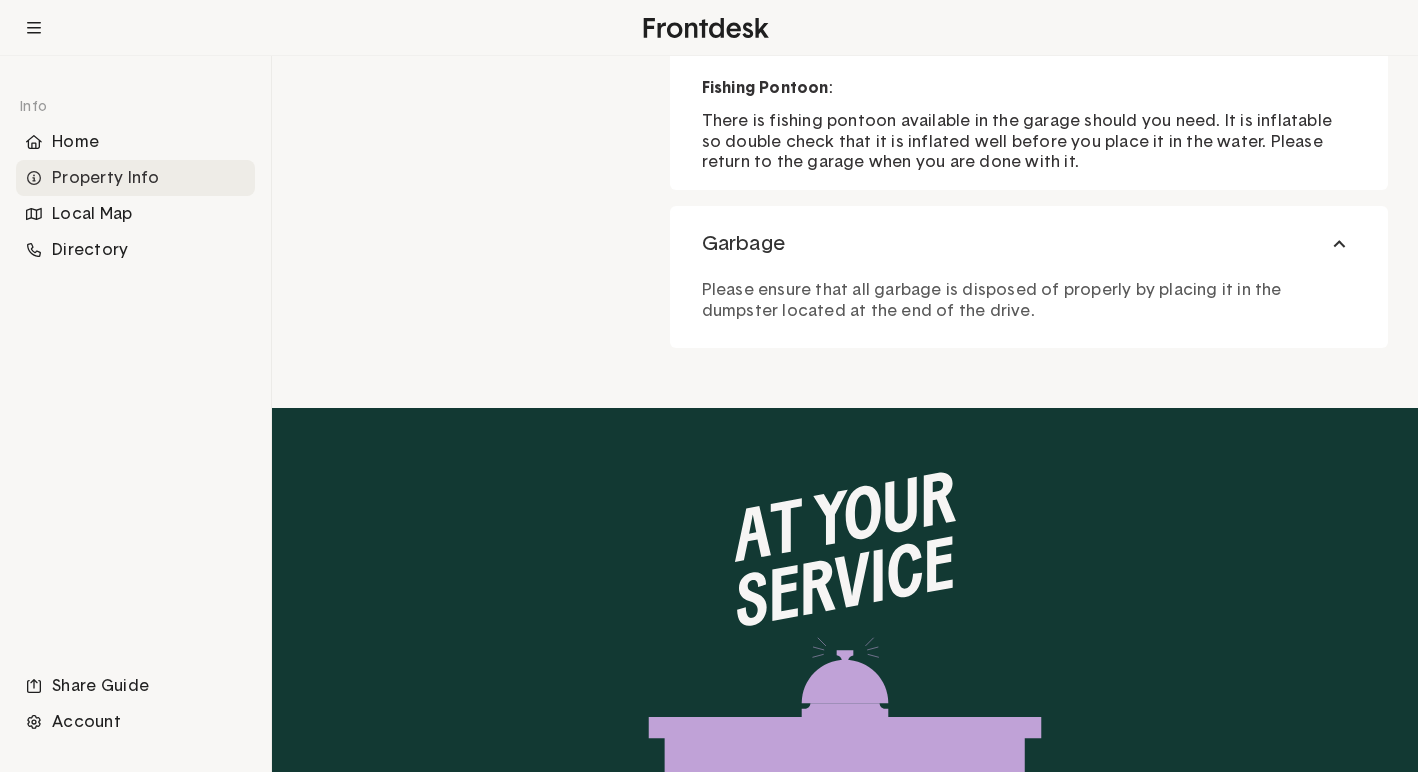 scroll, scrollTop: 2899, scrollLeft: 0, axis: vertical 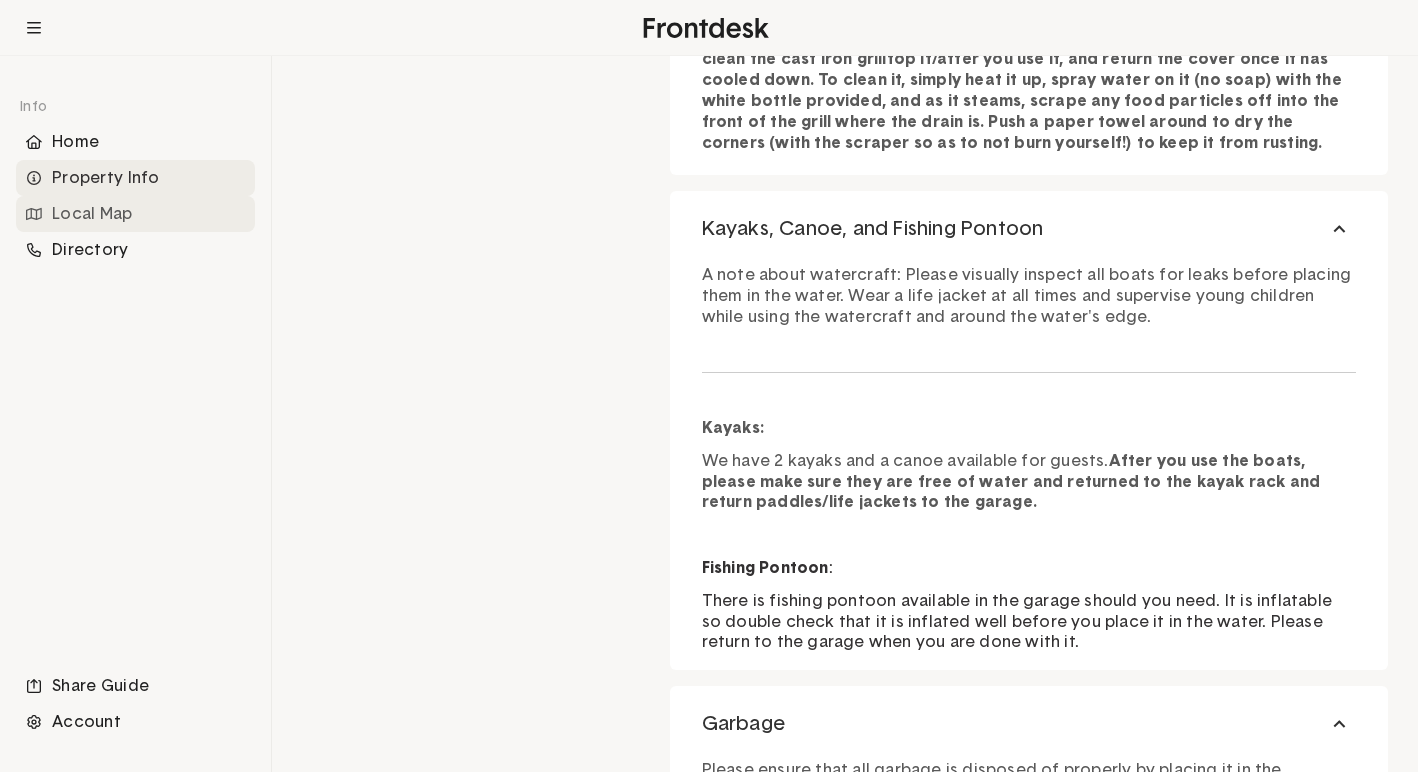 click on "Local Map" 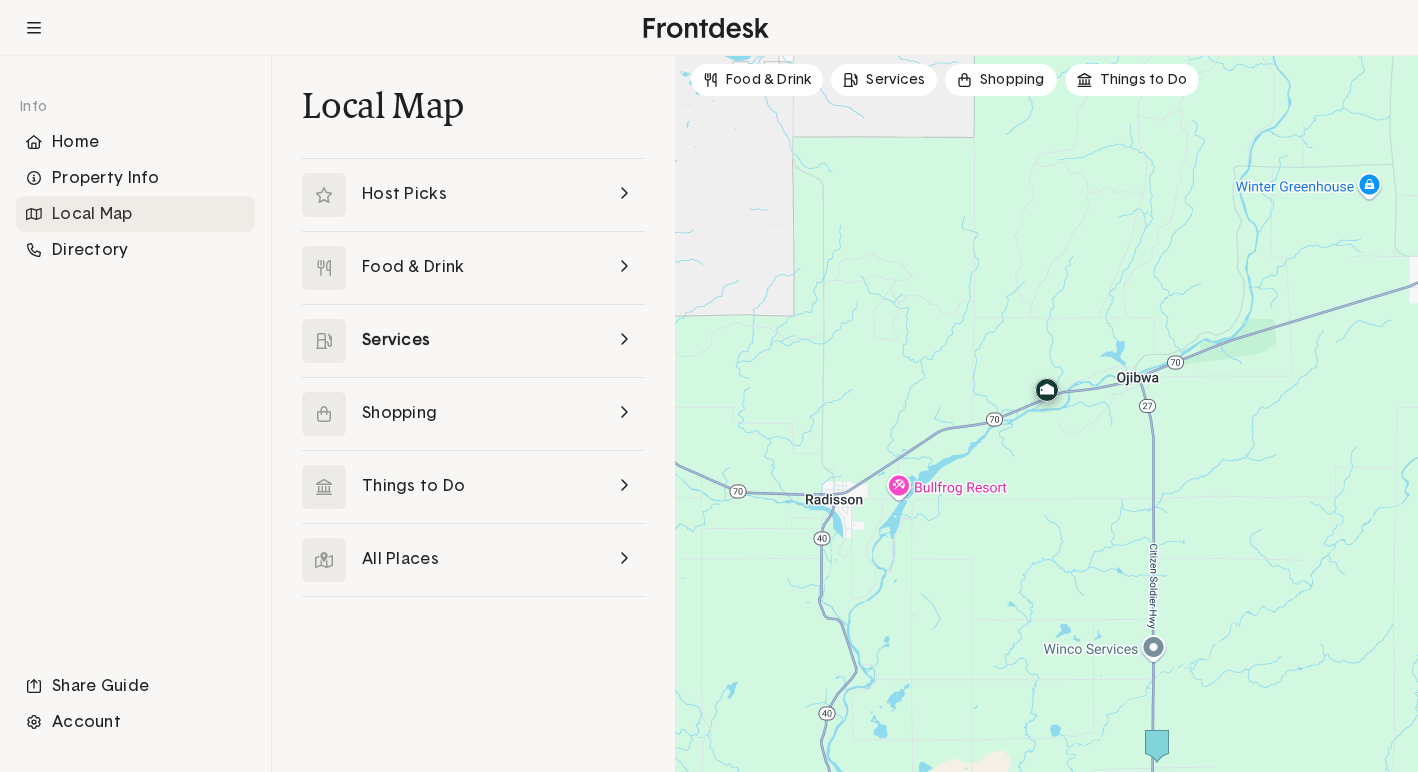 scroll, scrollTop: 0, scrollLeft: 0, axis: both 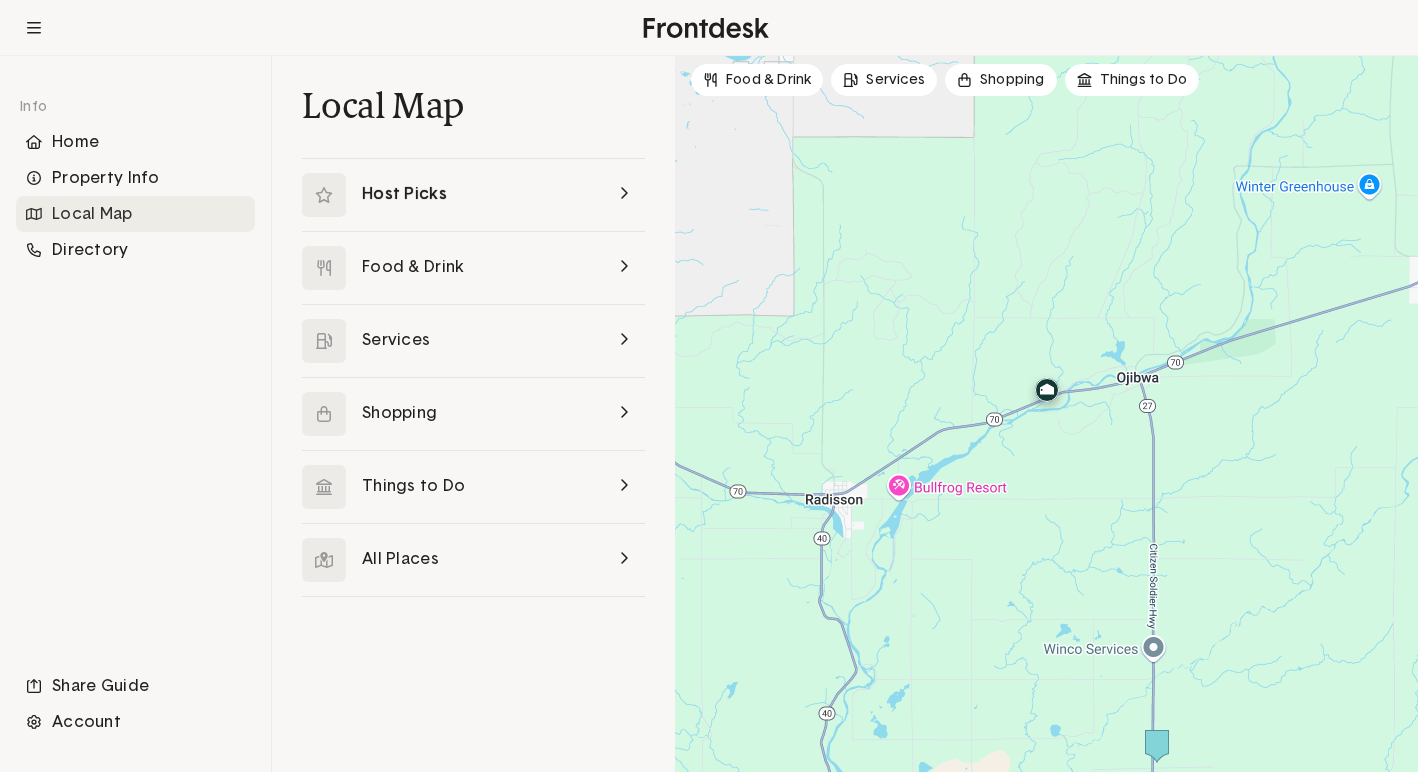 click 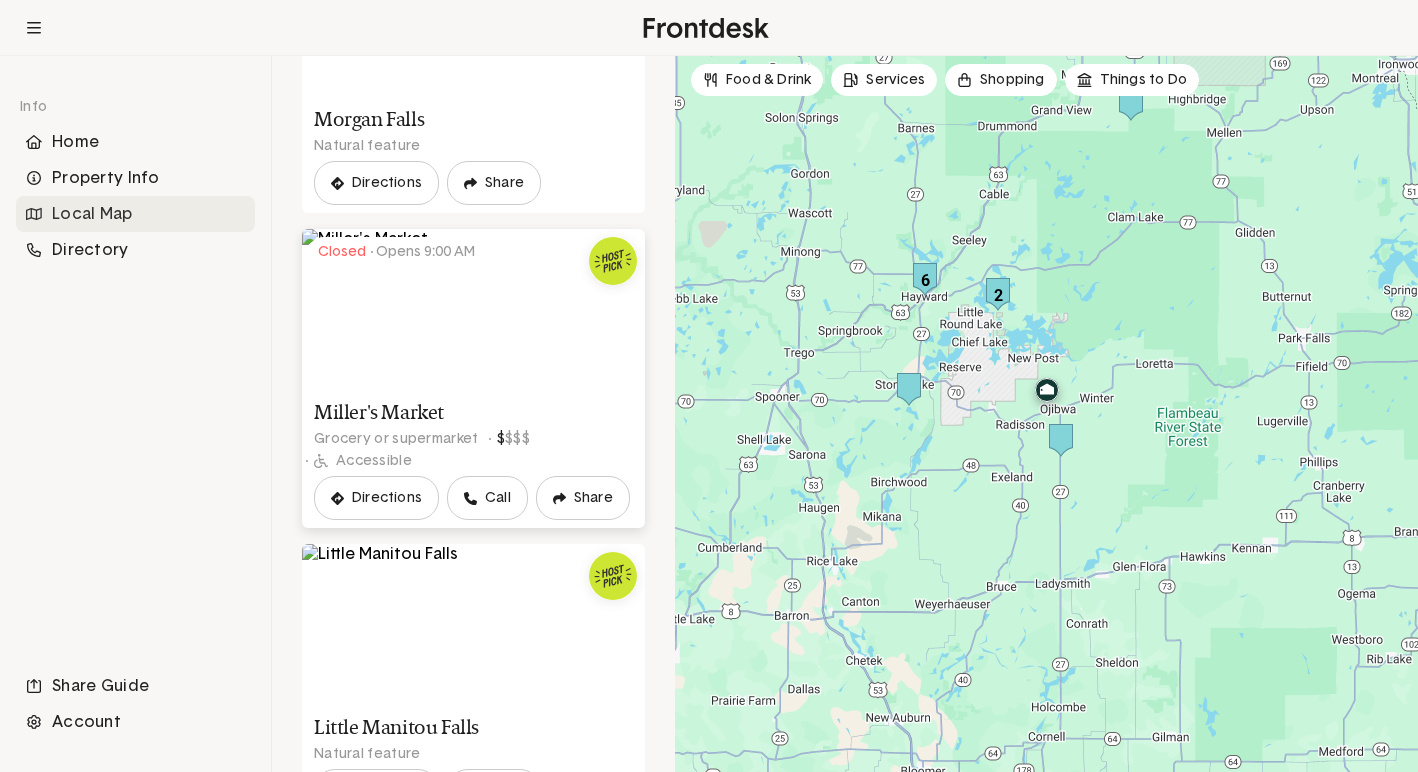 scroll, scrollTop: 2955, scrollLeft: 0, axis: vertical 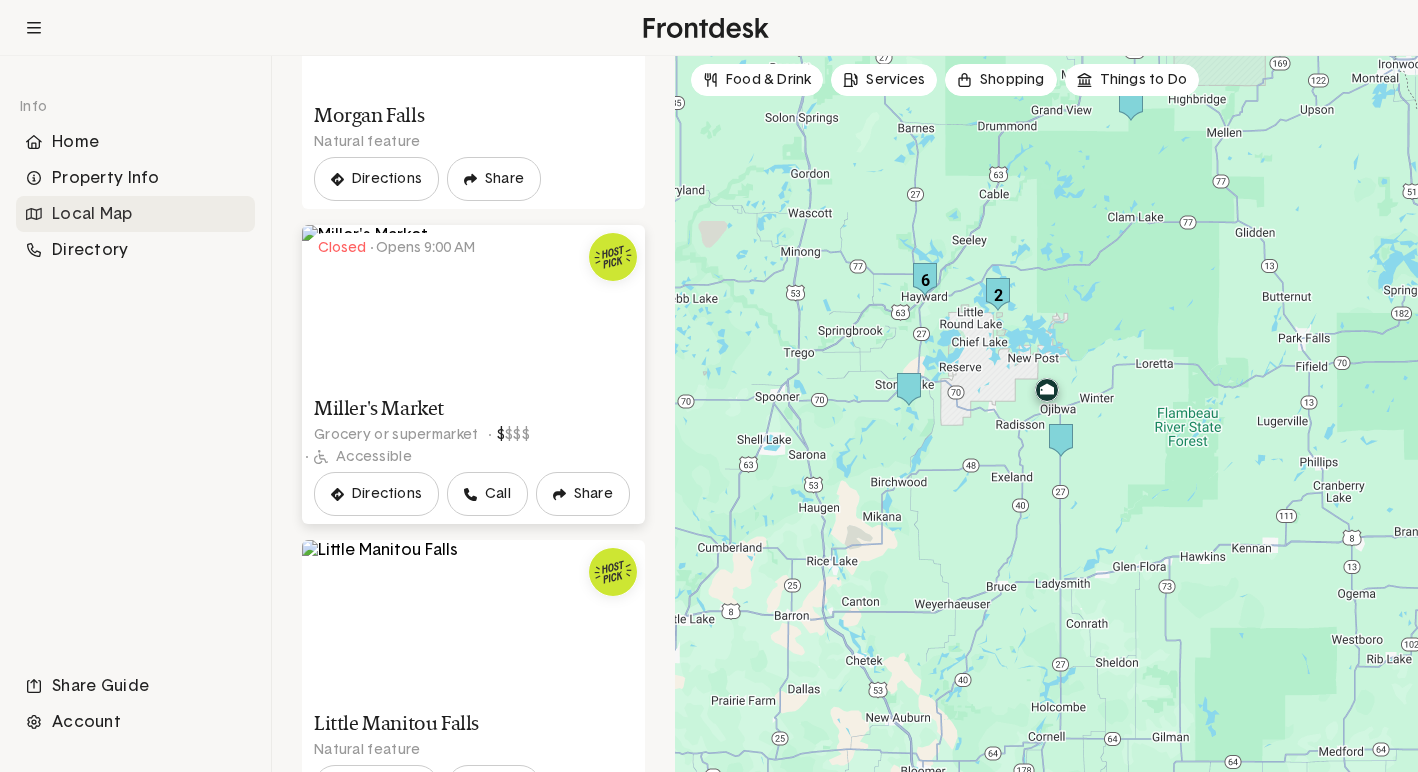 click 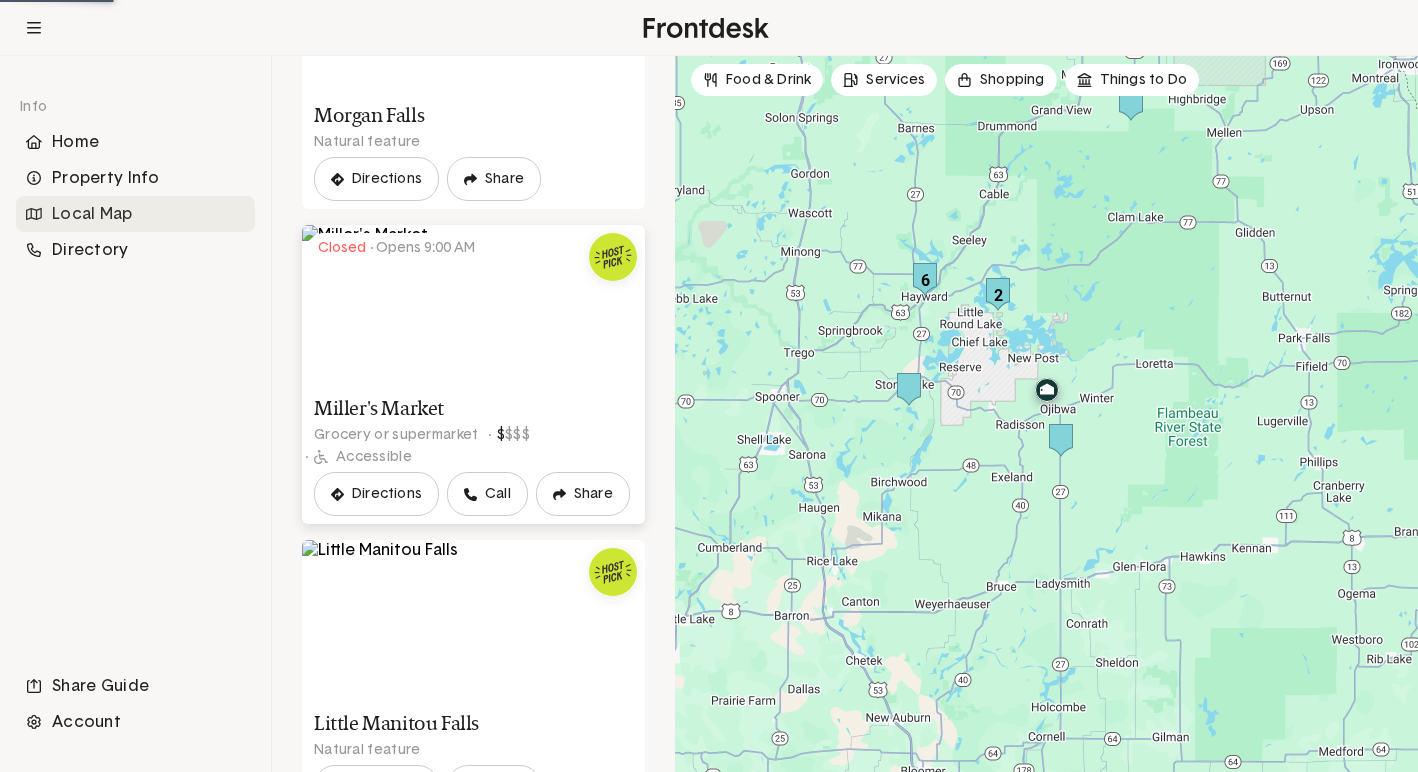 scroll, scrollTop: 2969, scrollLeft: 0, axis: vertical 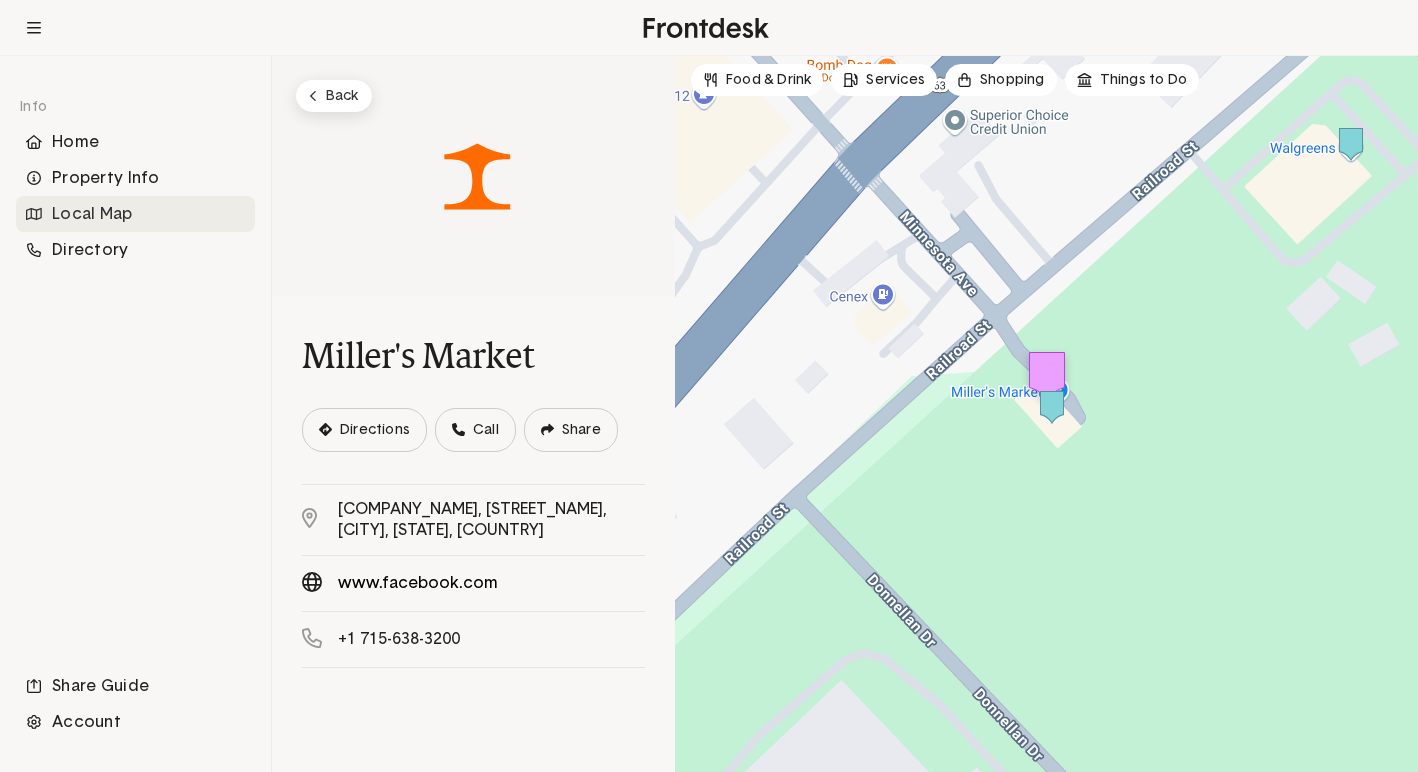 click on "www.facebook.com" 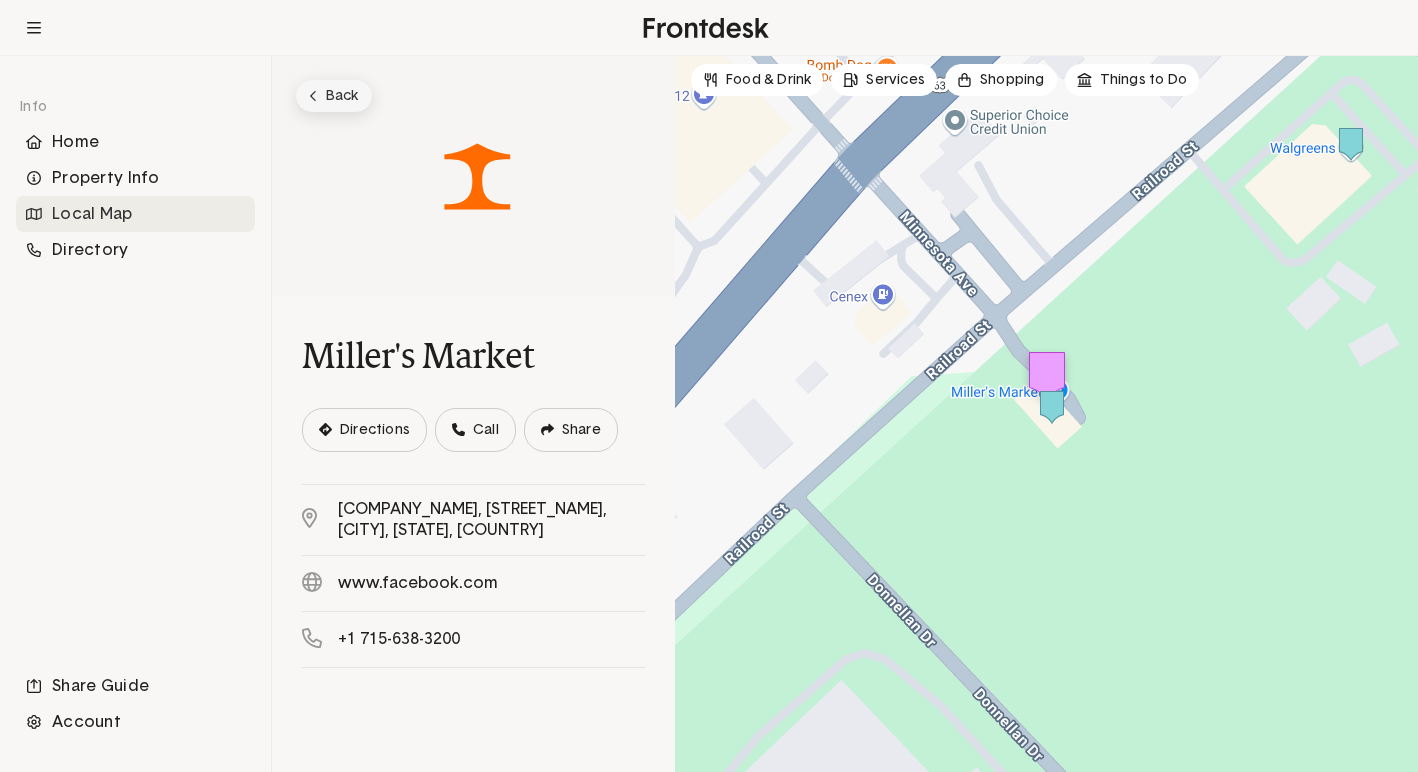 click on "Back" 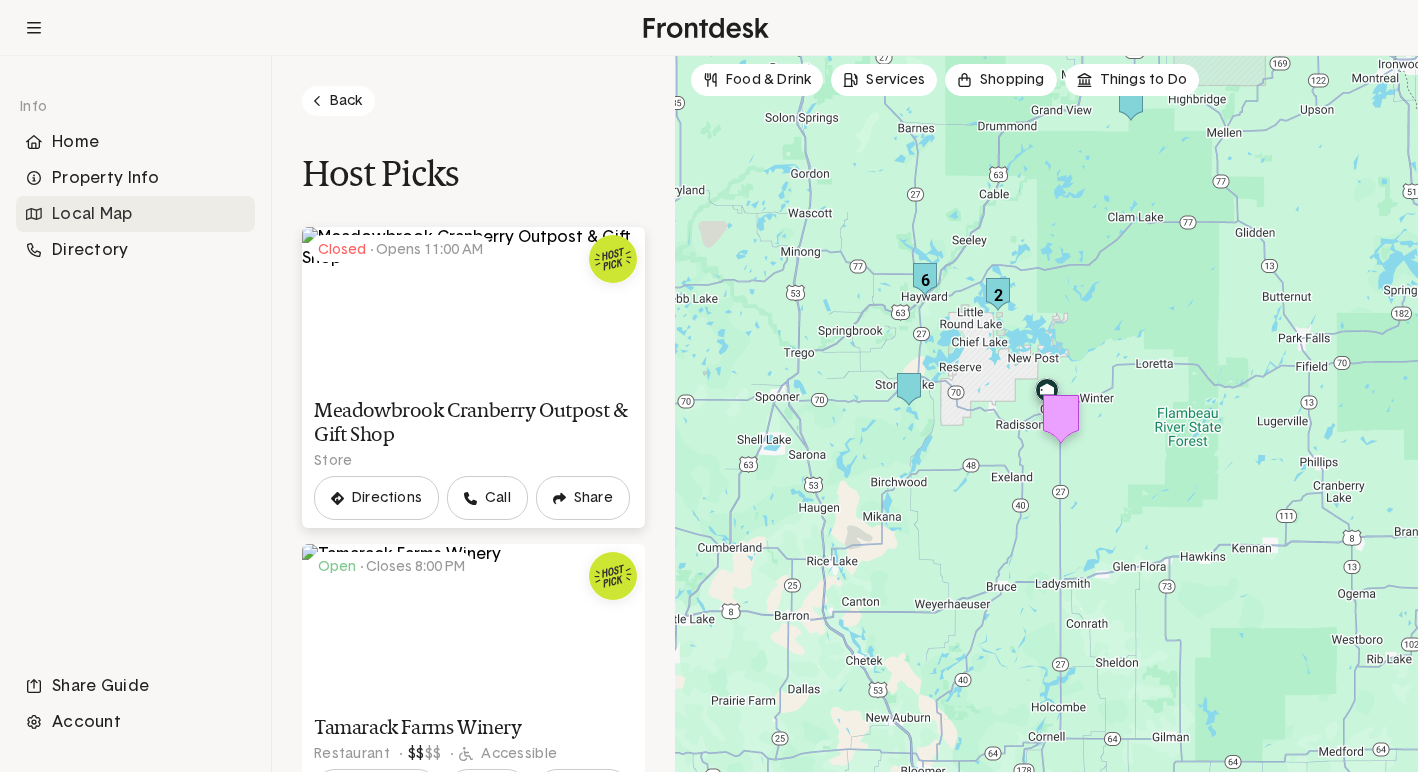 scroll, scrollTop: 0, scrollLeft: 0, axis: both 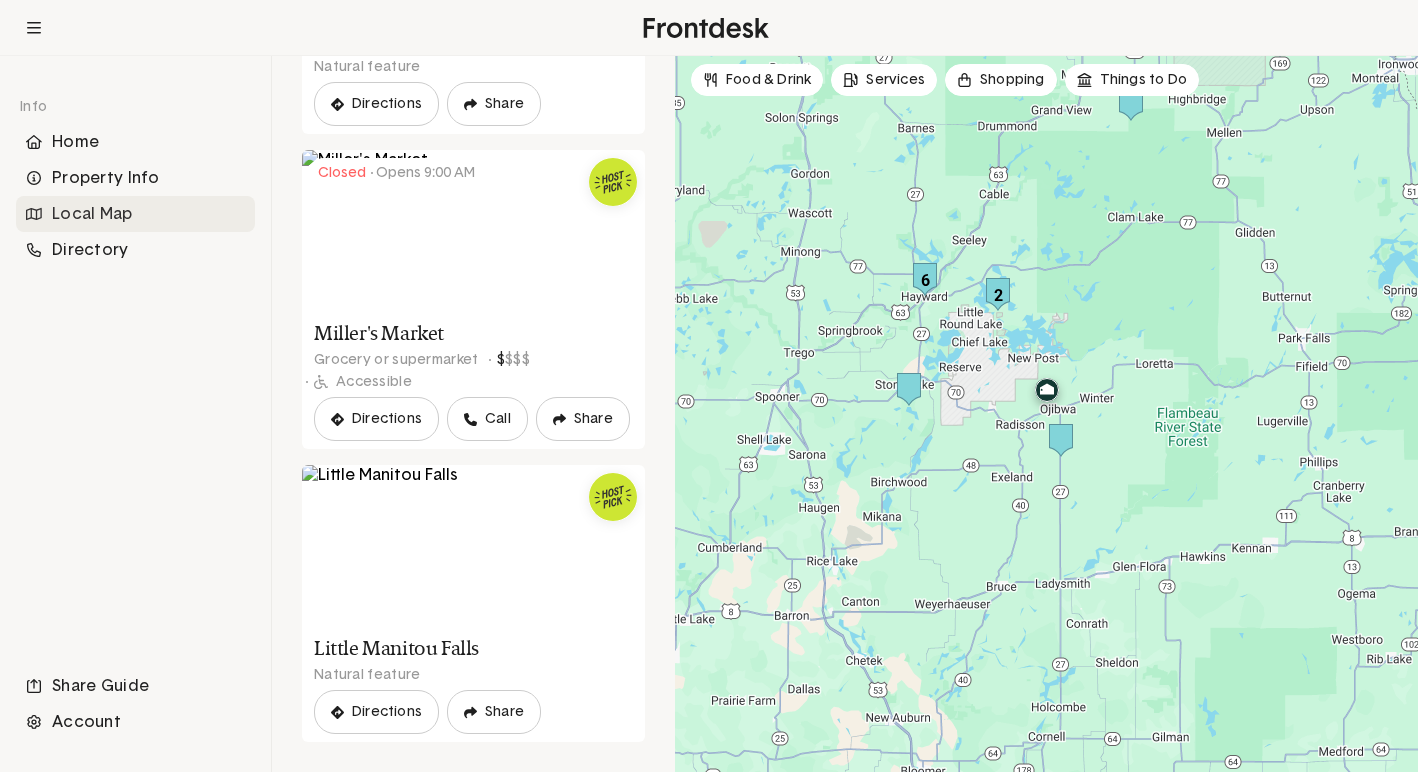 click on "Local Map" 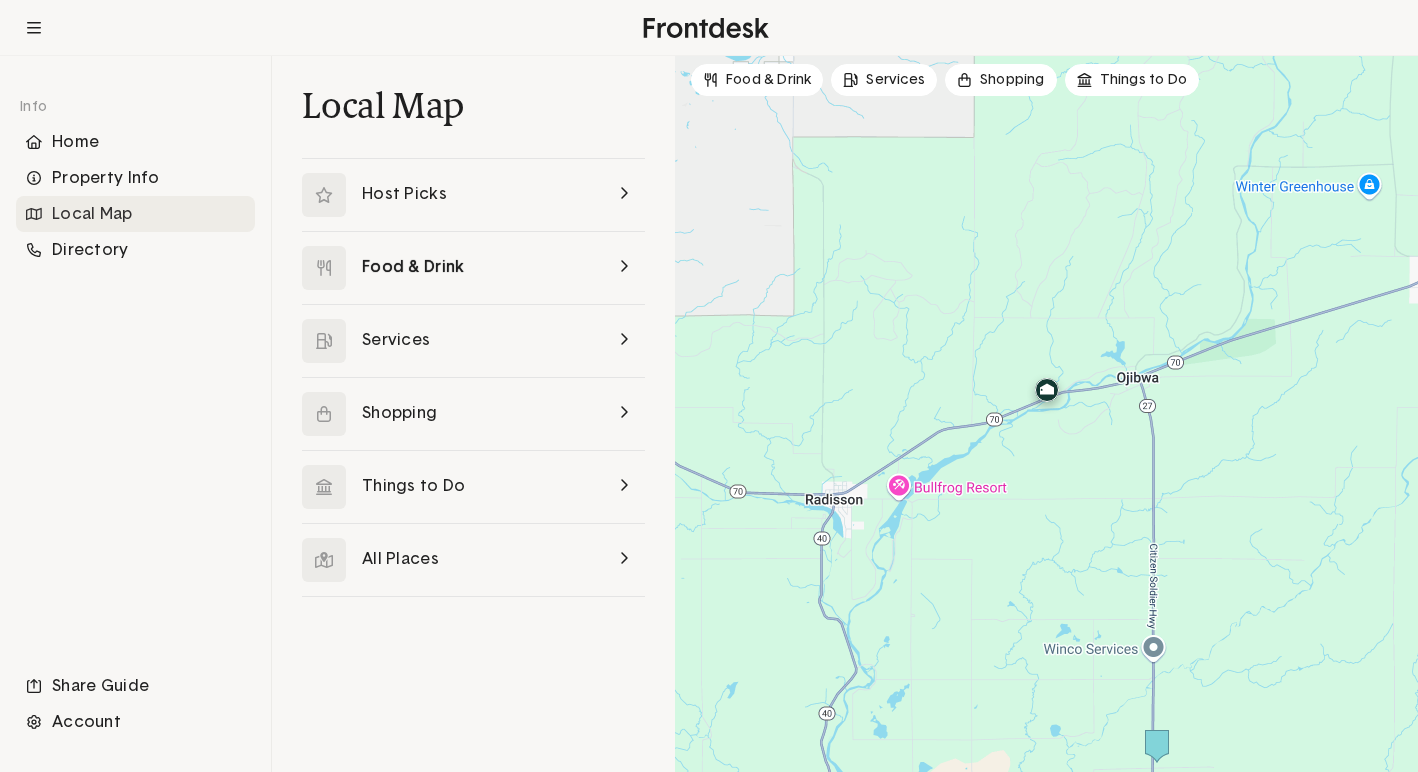 click 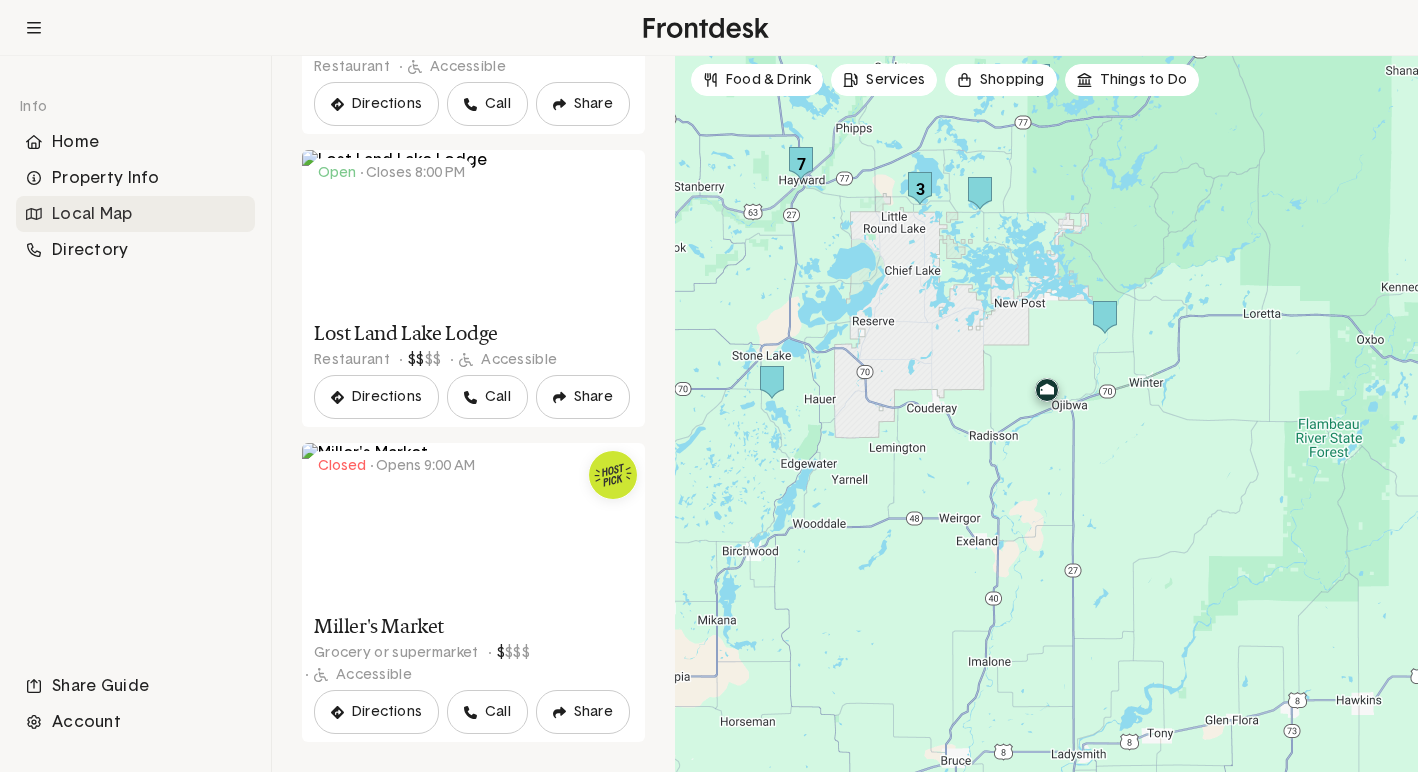 scroll, scrollTop: 3592, scrollLeft: 0, axis: vertical 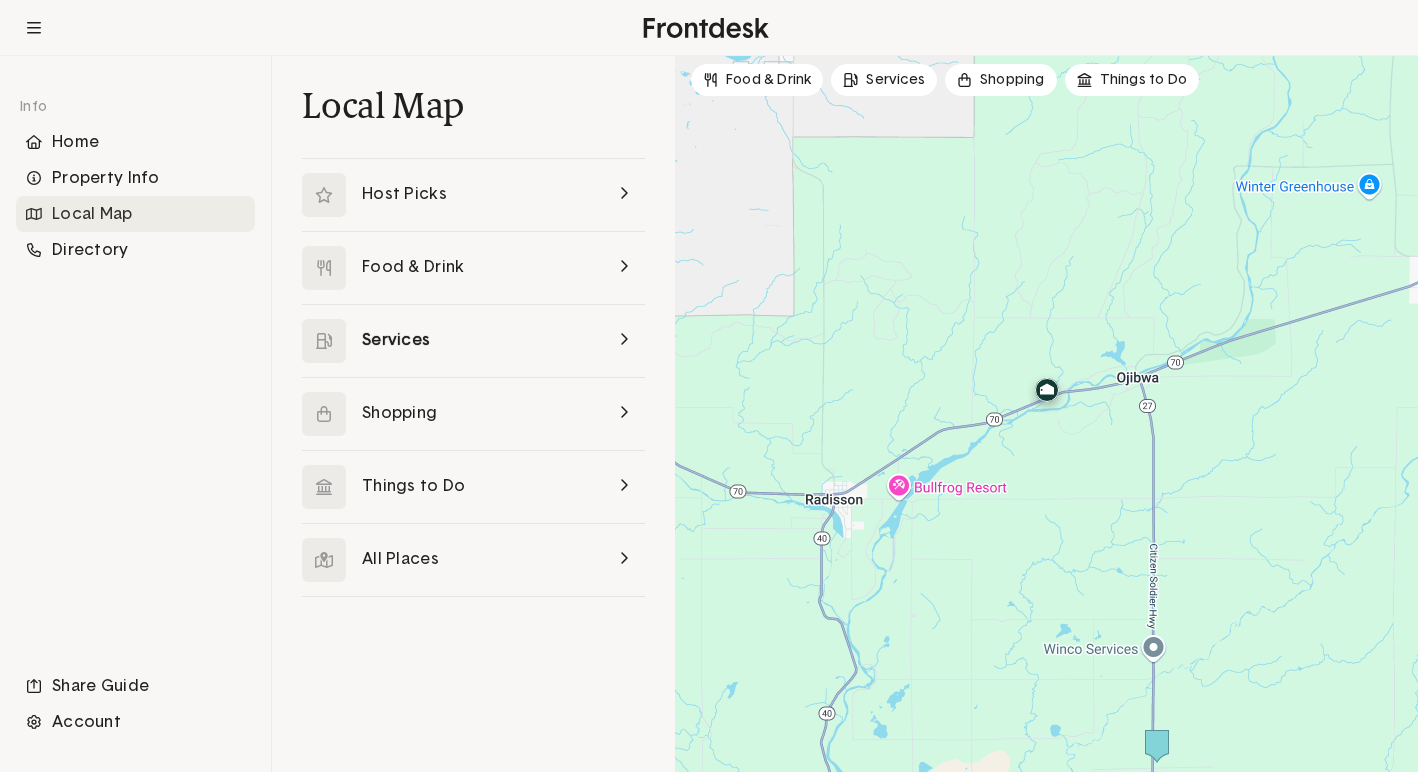 click 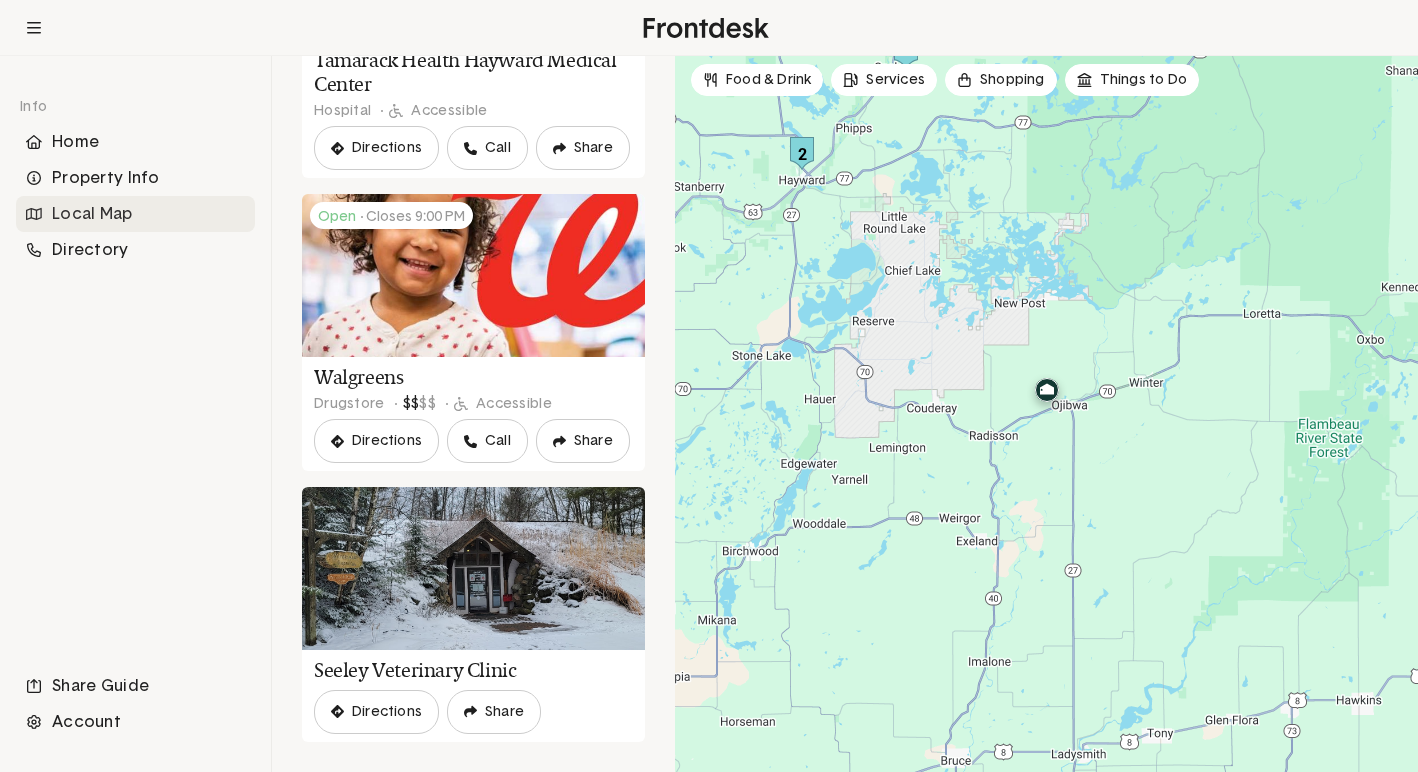 scroll, scrollTop: 350, scrollLeft: 0, axis: vertical 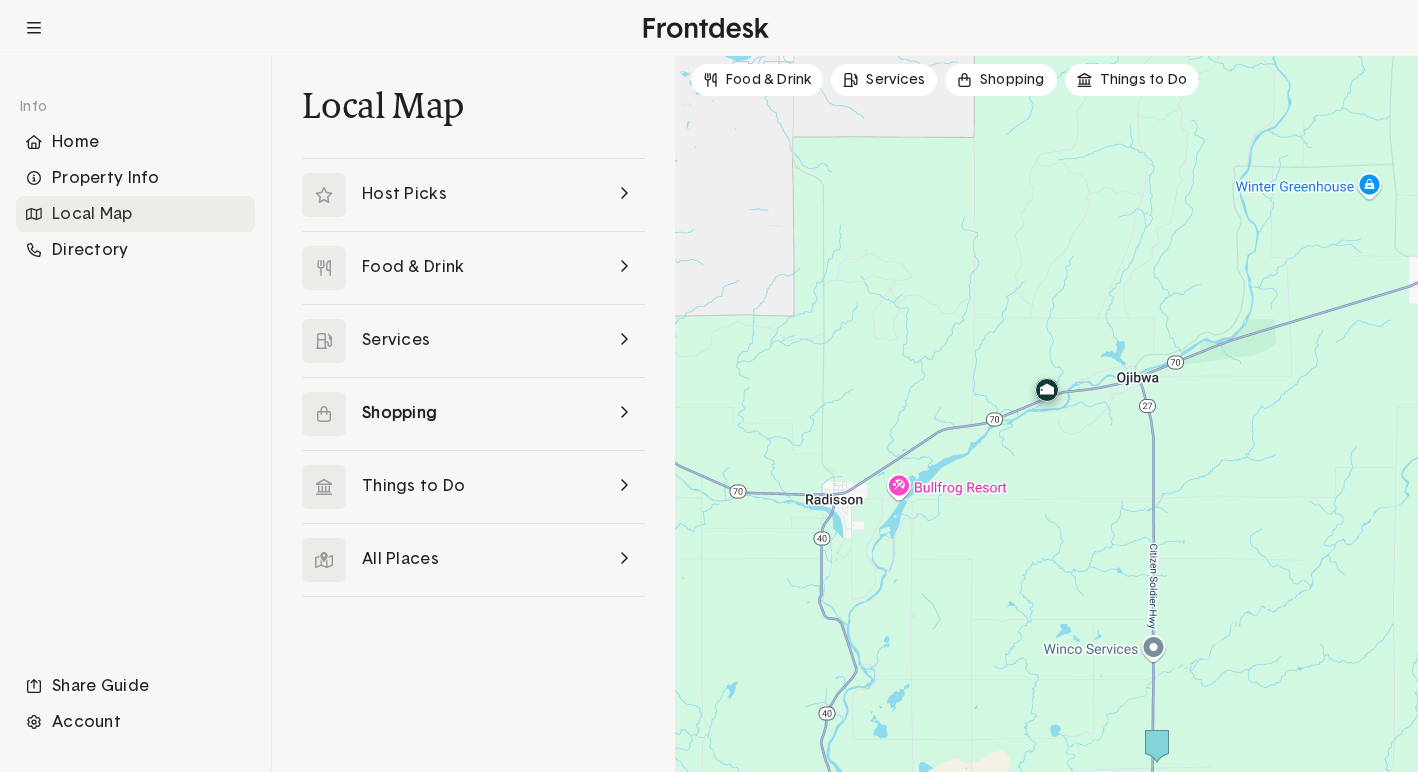 click 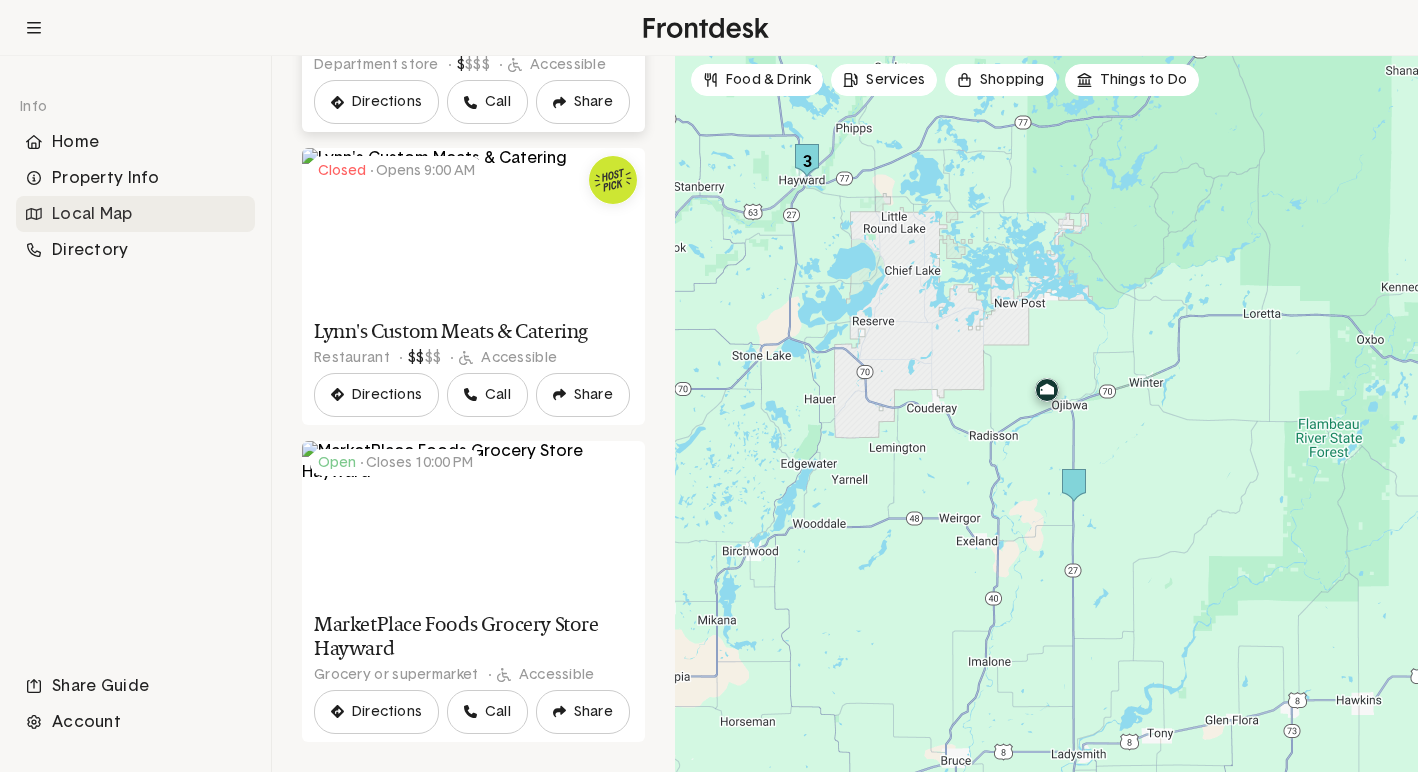 scroll, scrollTop: 689, scrollLeft: 0, axis: vertical 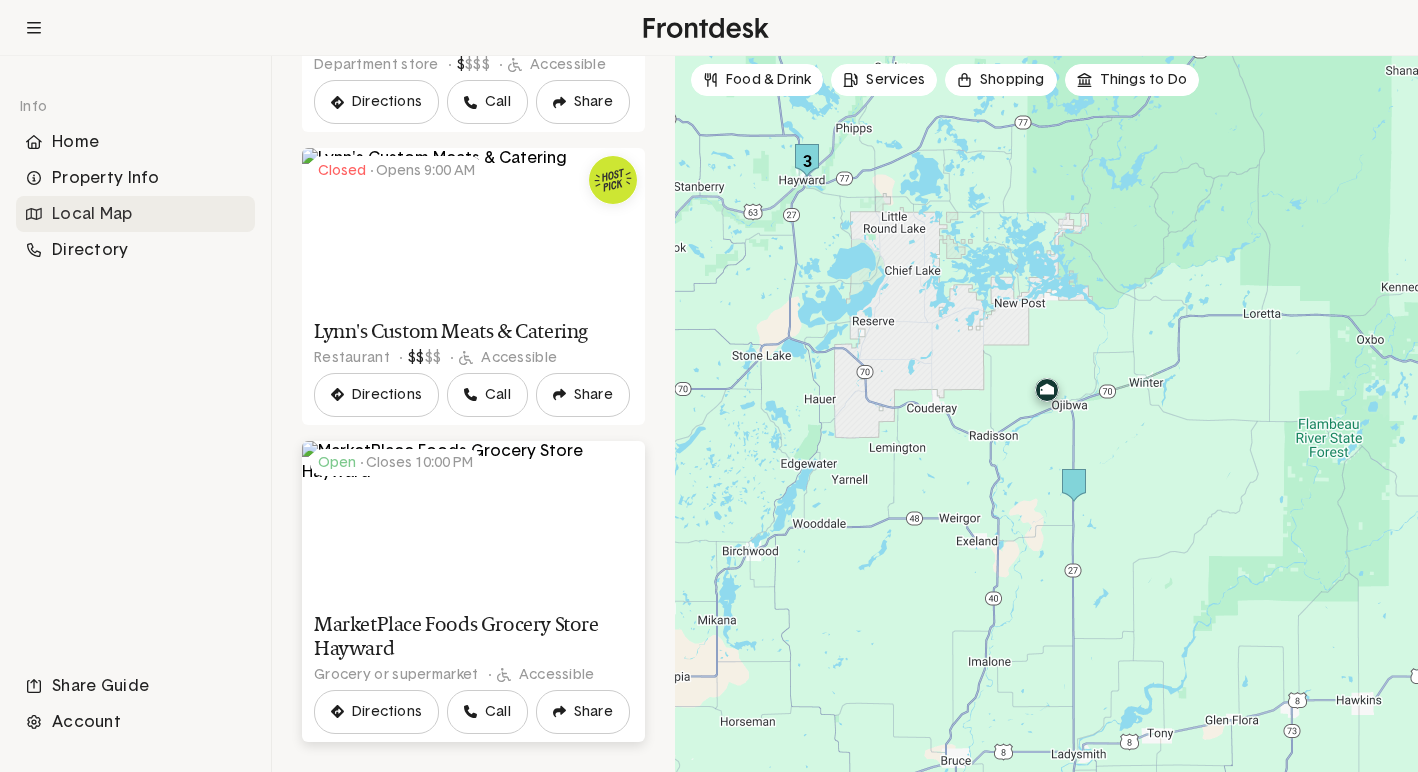 click 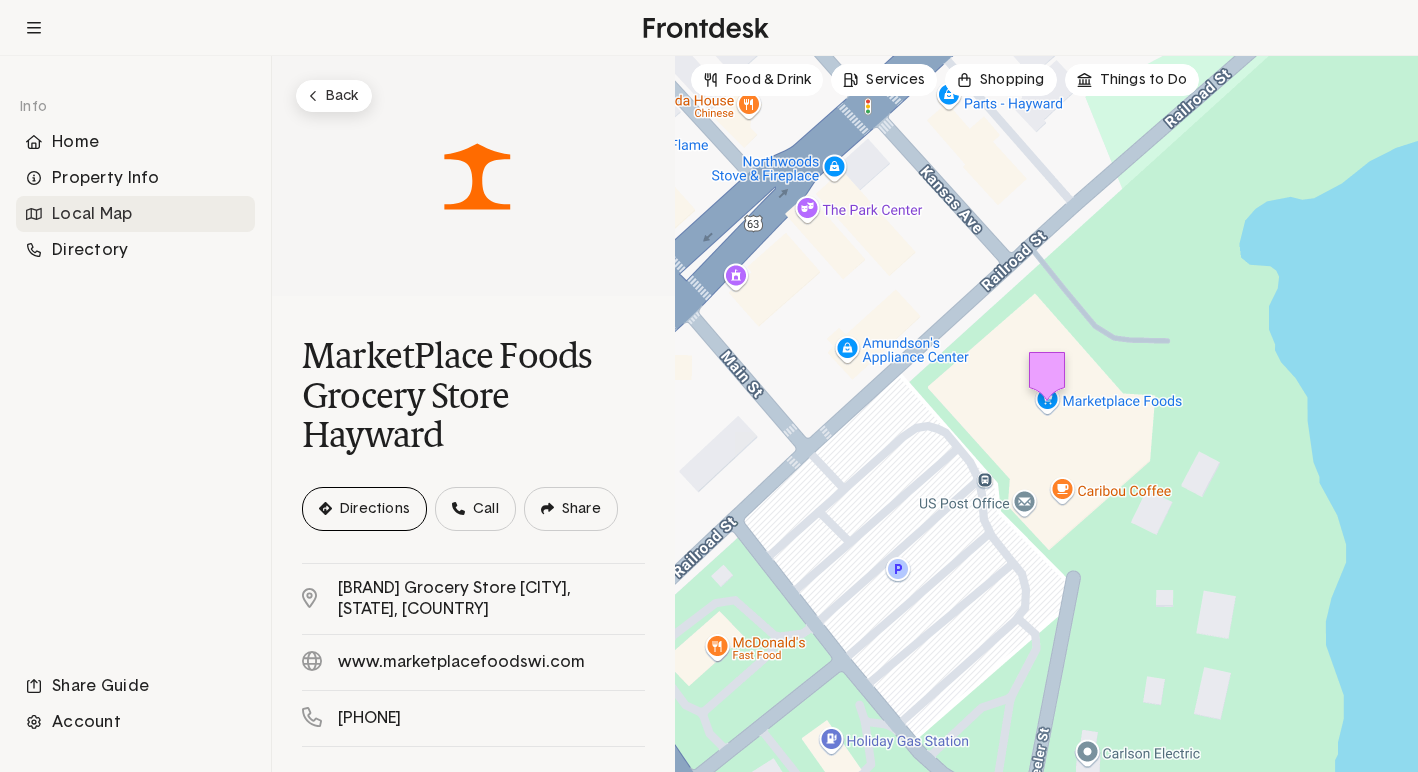 click on "Directions" 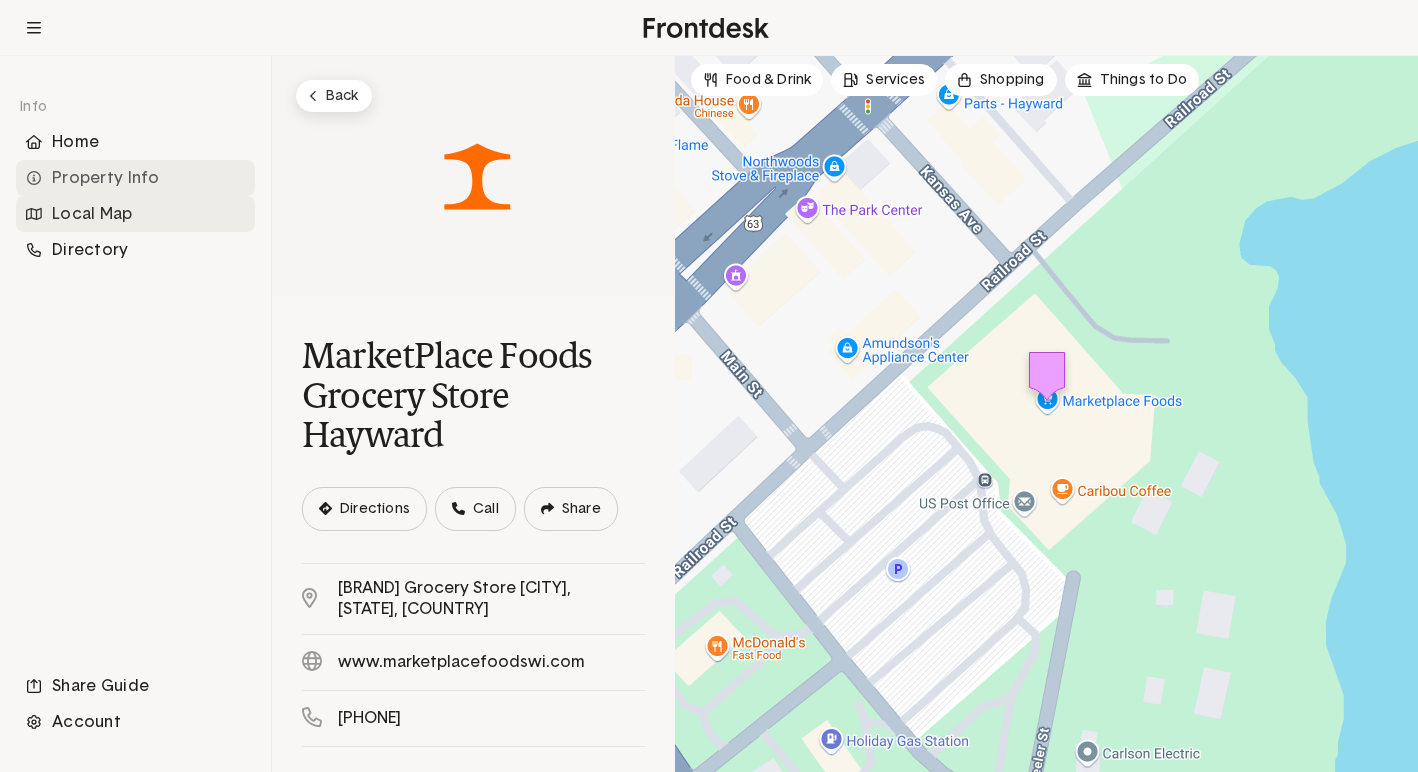 click on "Property Info" 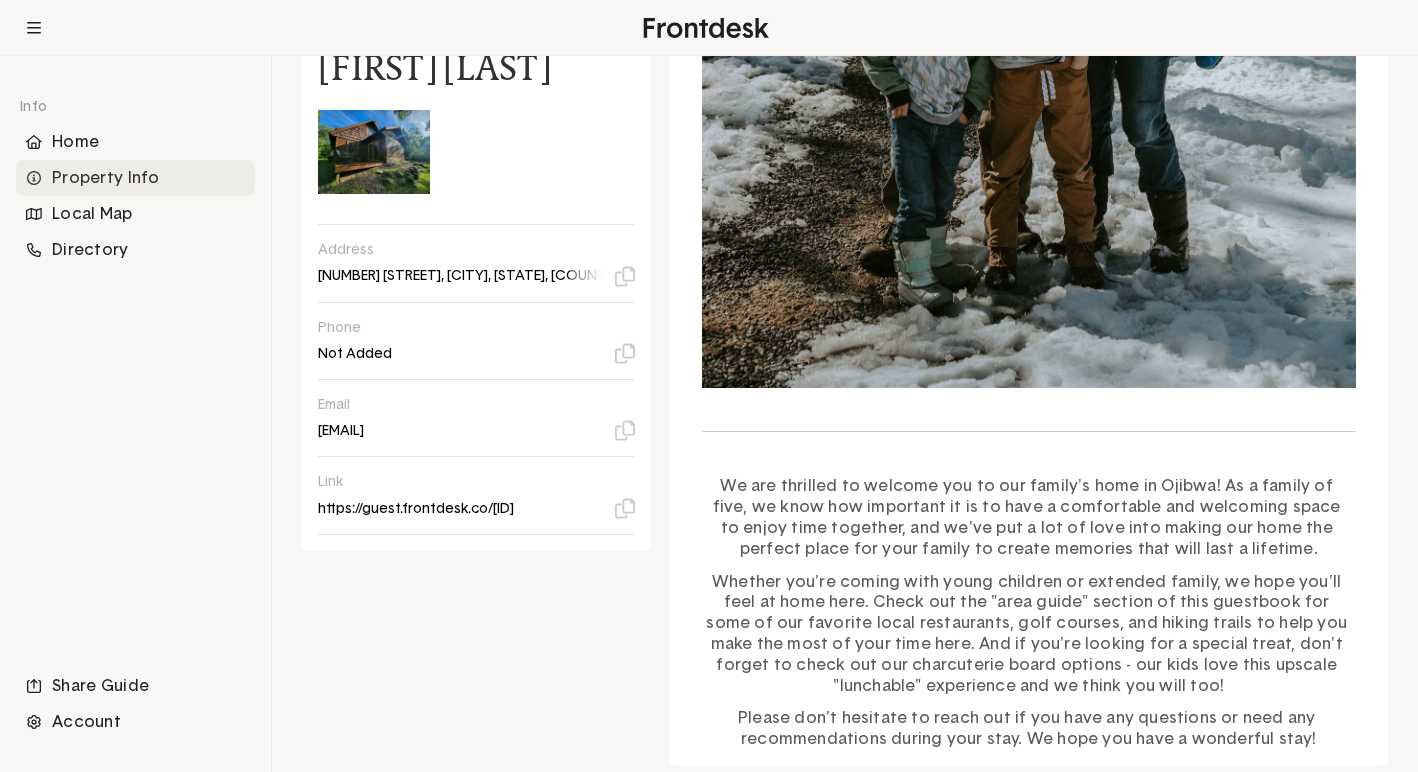 scroll, scrollTop: 1125, scrollLeft: 0, axis: vertical 